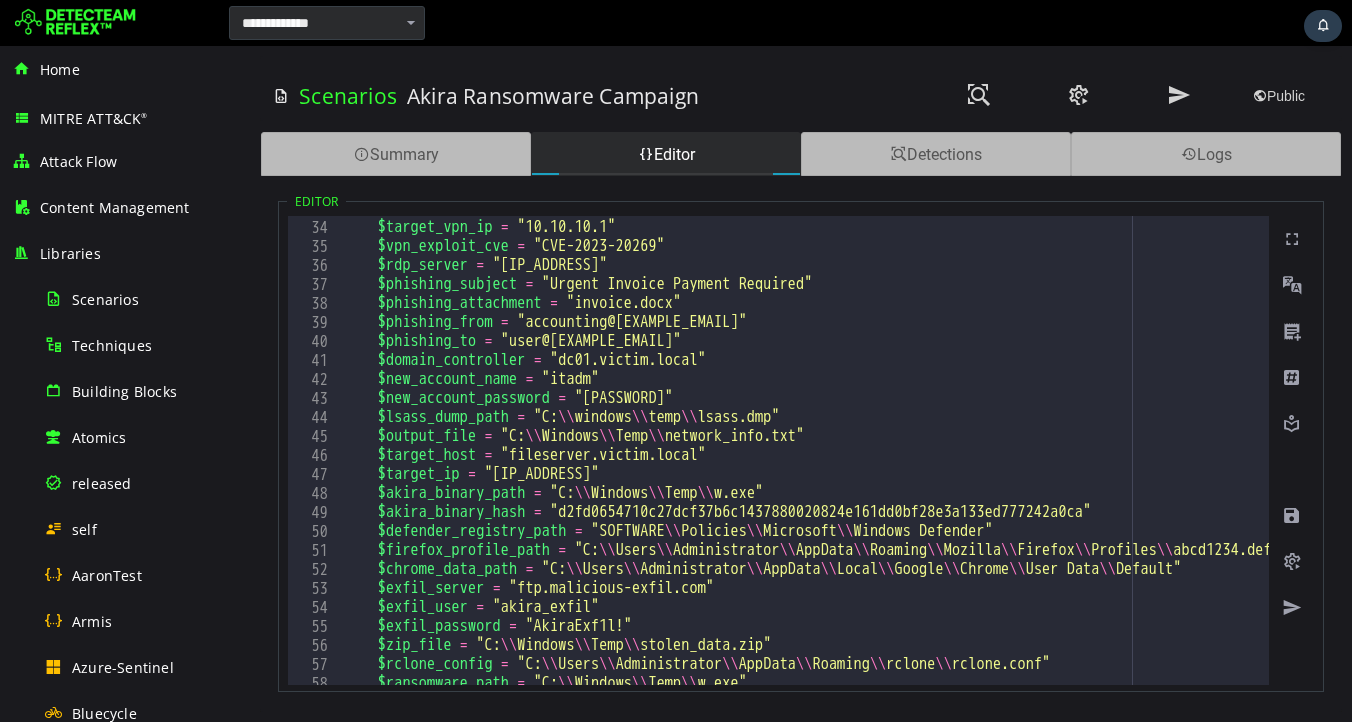 scroll, scrollTop: 0, scrollLeft: 0, axis: both 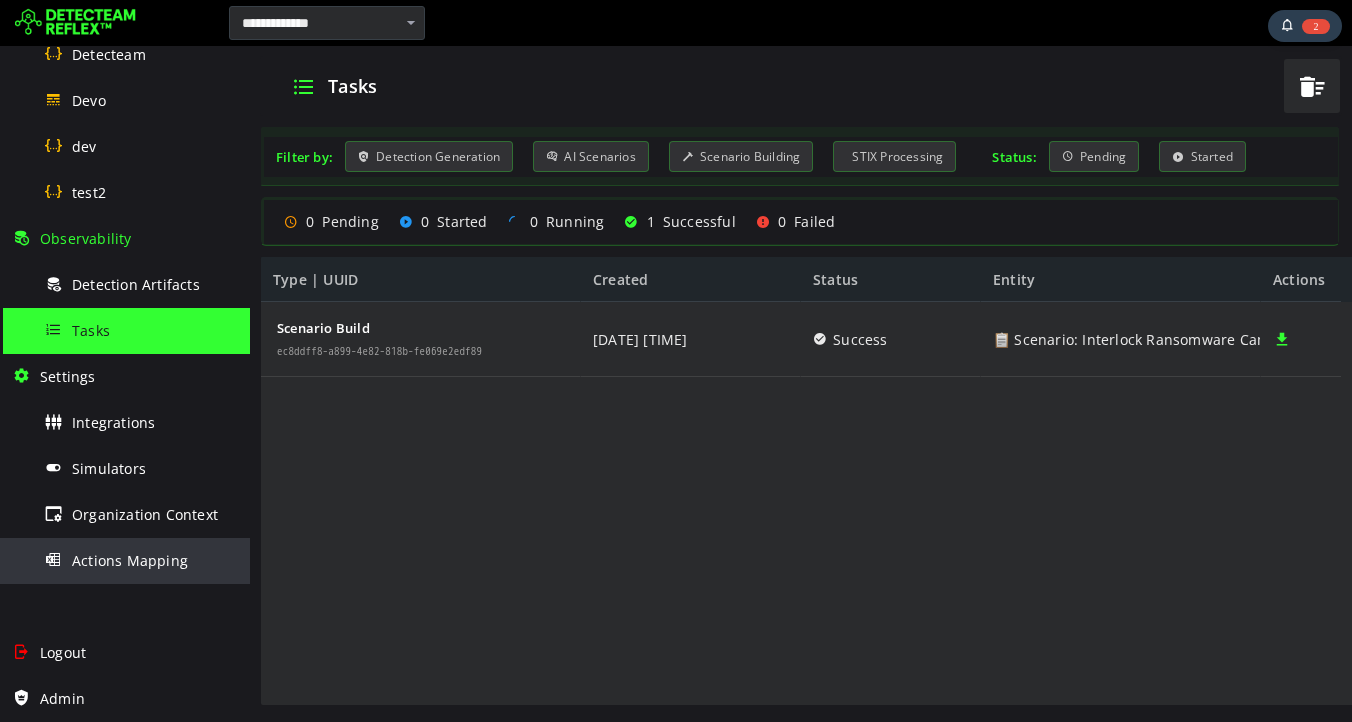 click on "Actions Mapping" at bounding box center [130, 560] 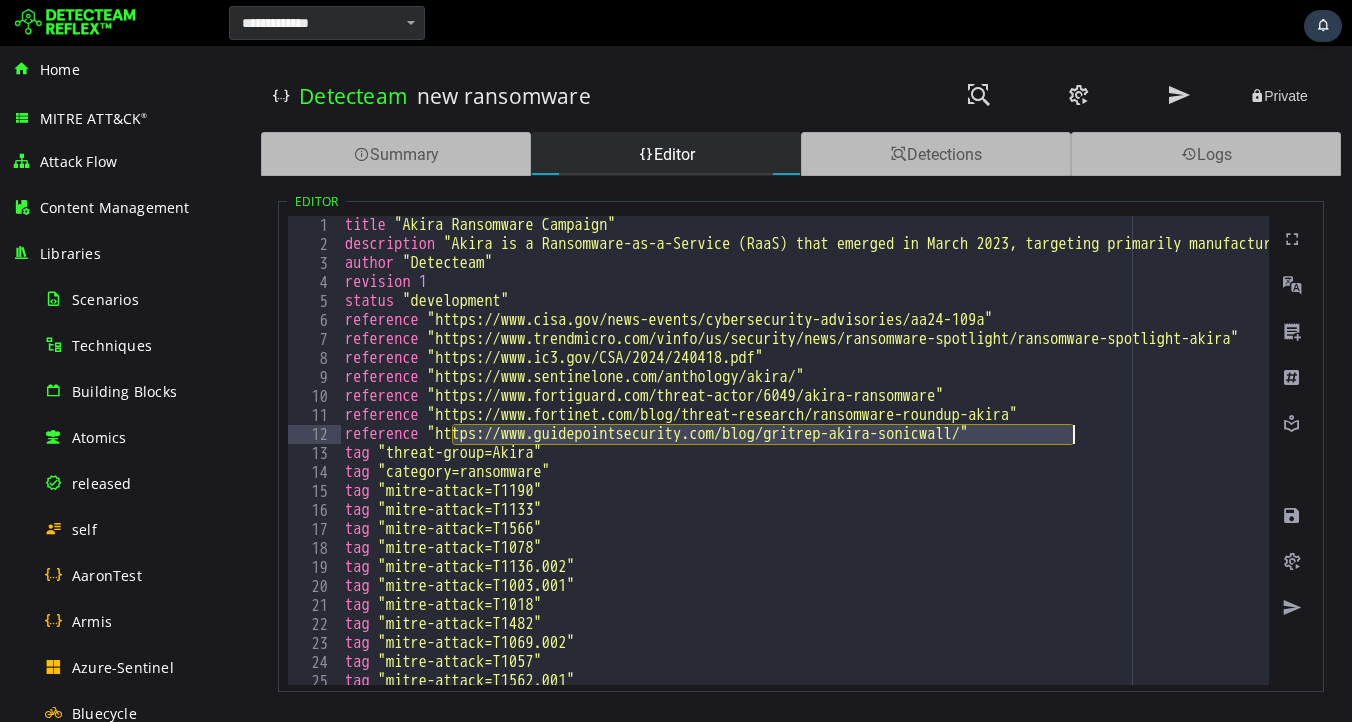 scroll, scrollTop: 0, scrollLeft: 0, axis: both 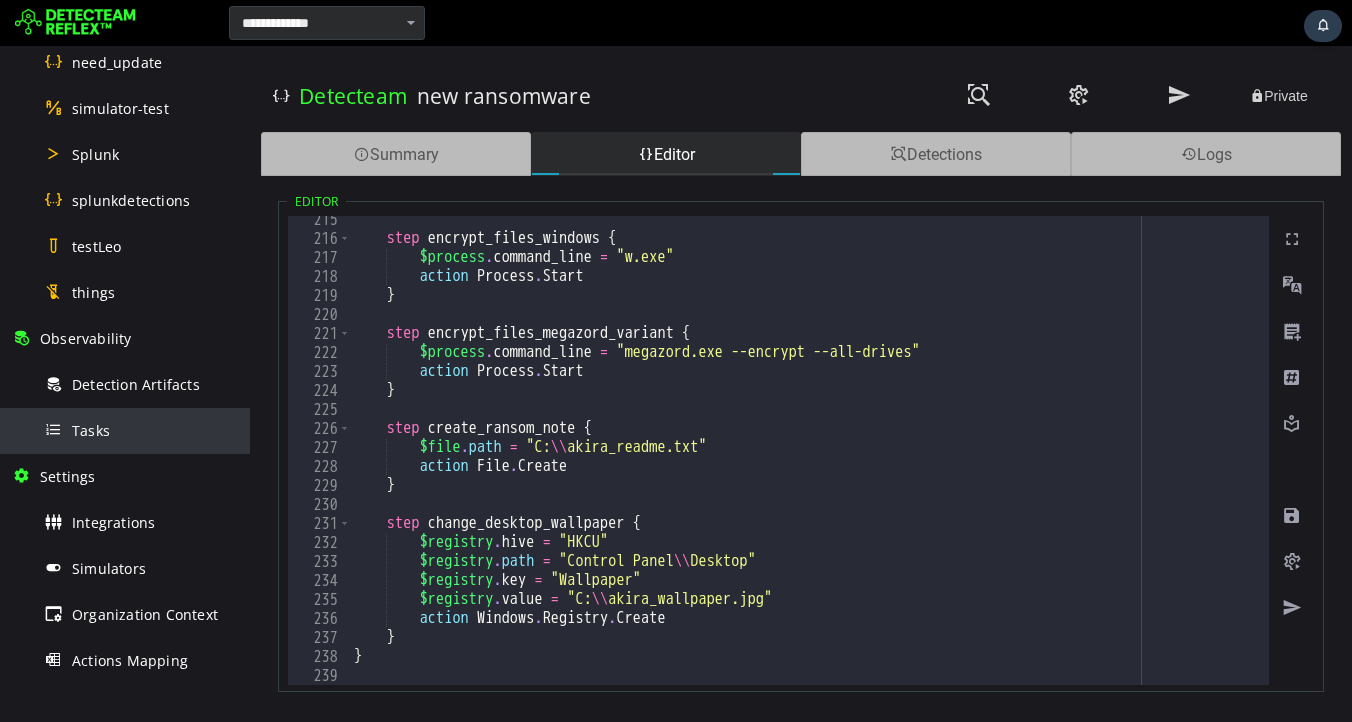 click on "Tasks" at bounding box center [91, 430] 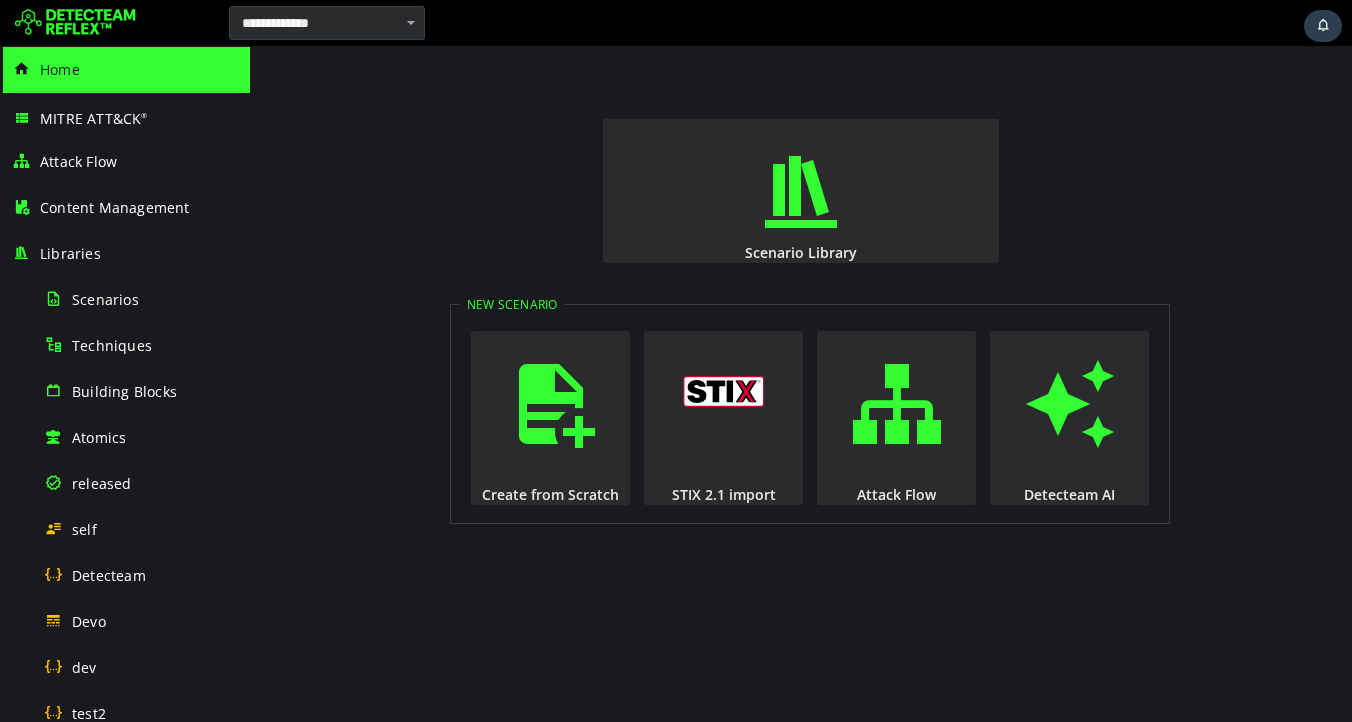 scroll, scrollTop: 0, scrollLeft: 0, axis: both 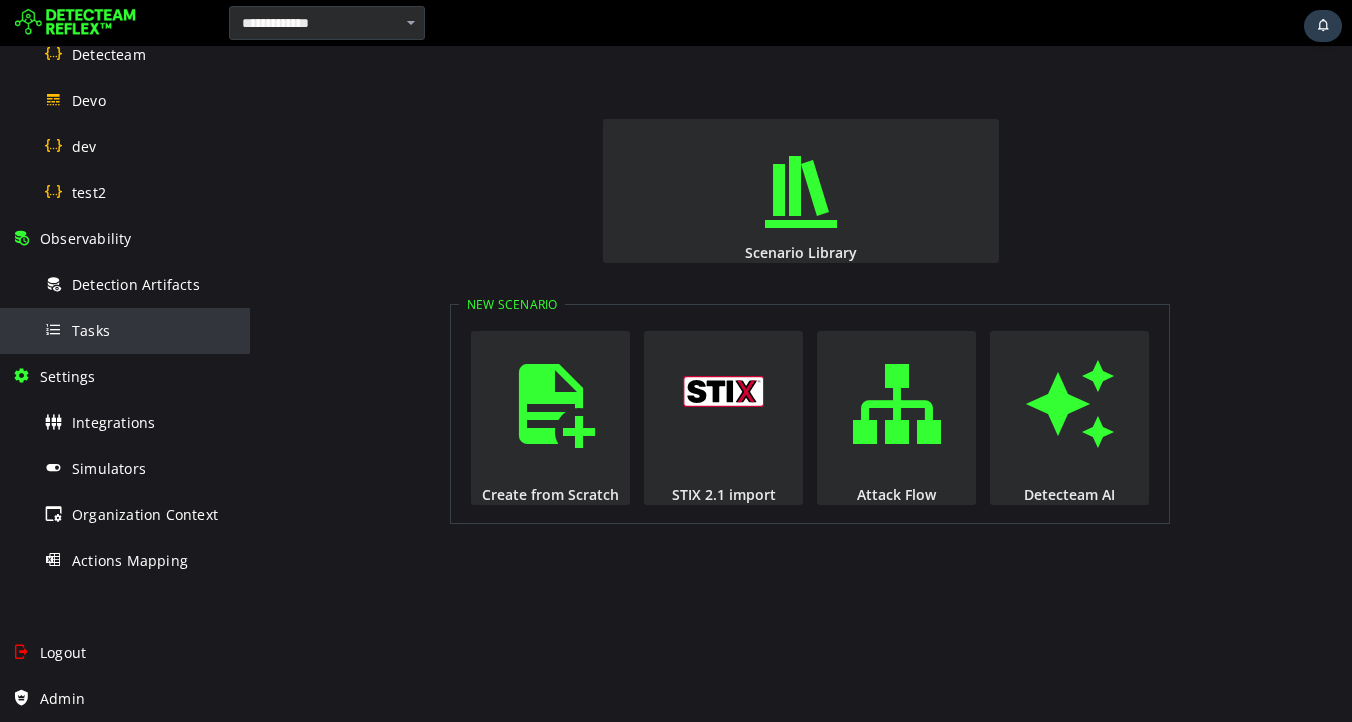 click on "Tasks" at bounding box center [141, 330] 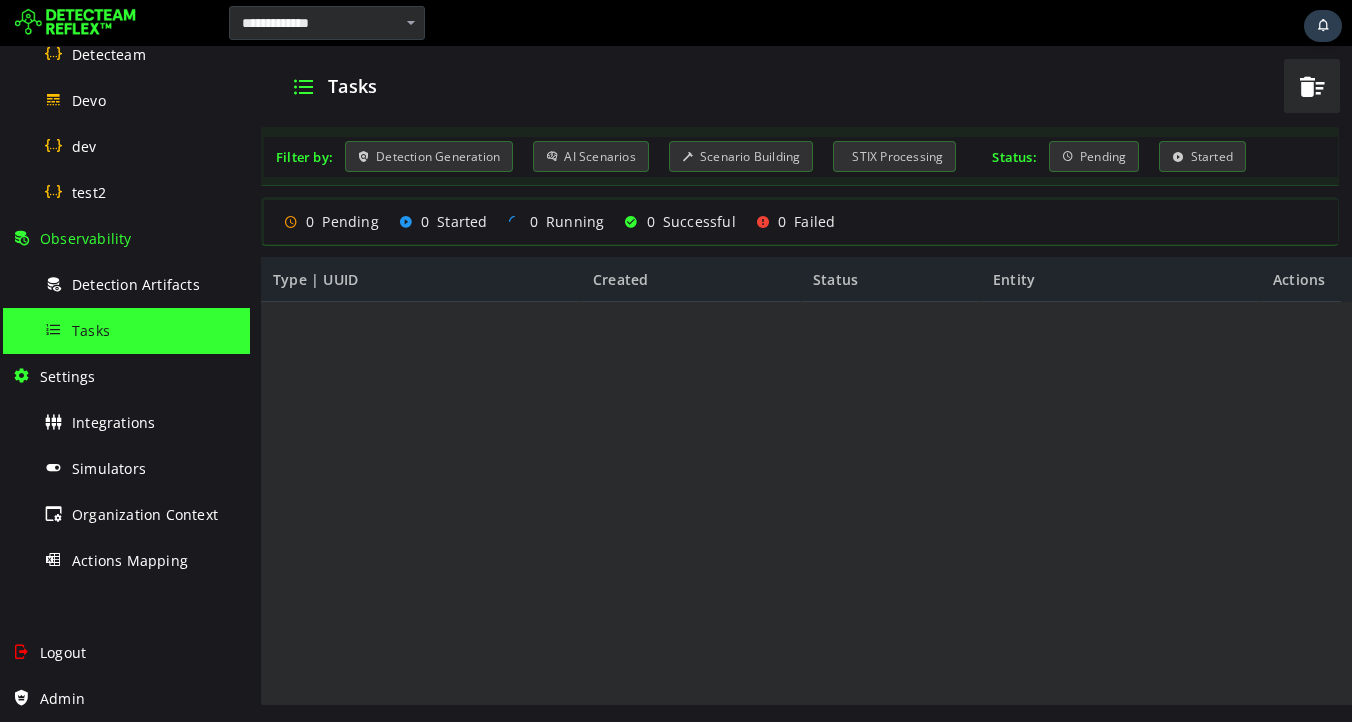 scroll, scrollTop: 0, scrollLeft: 0, axis: both 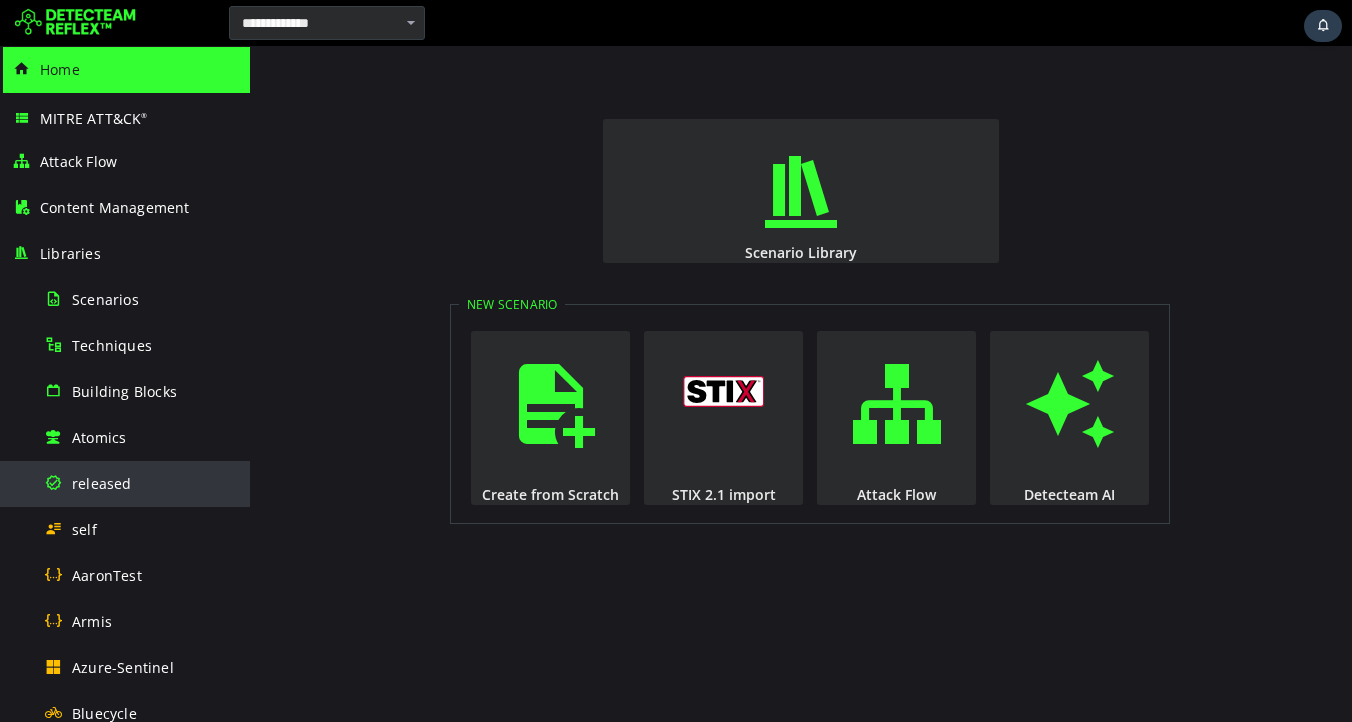 click on "released" at bounding box center (102, 483) 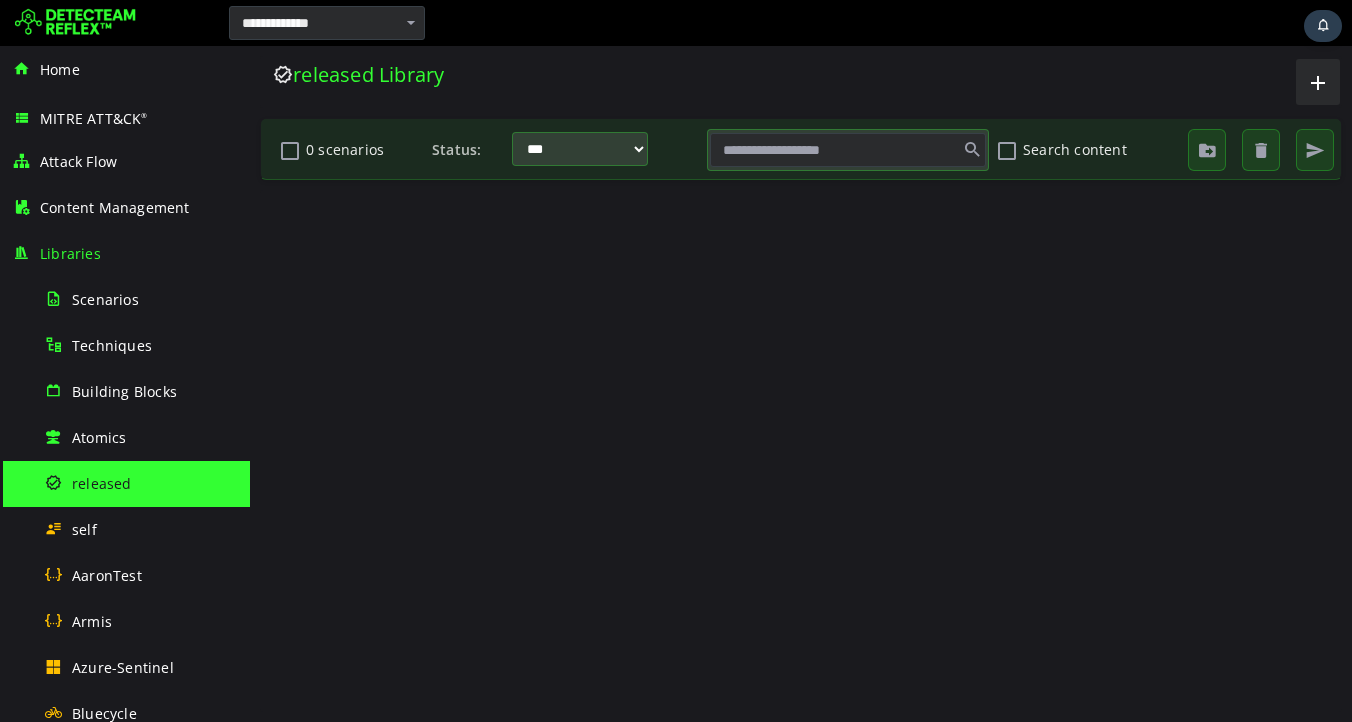 scroll, scrollTop: 0, scrollLeft: 0, axis: both 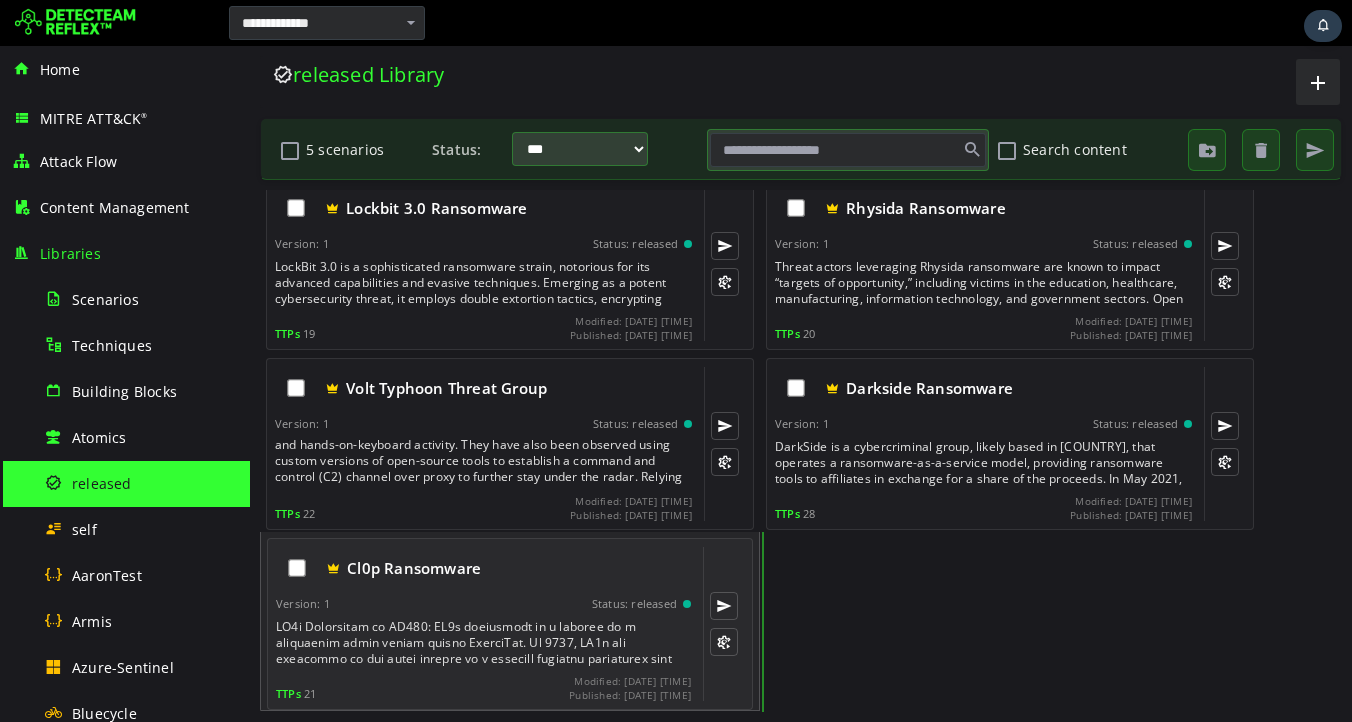 click at bounding box center (485, 643) 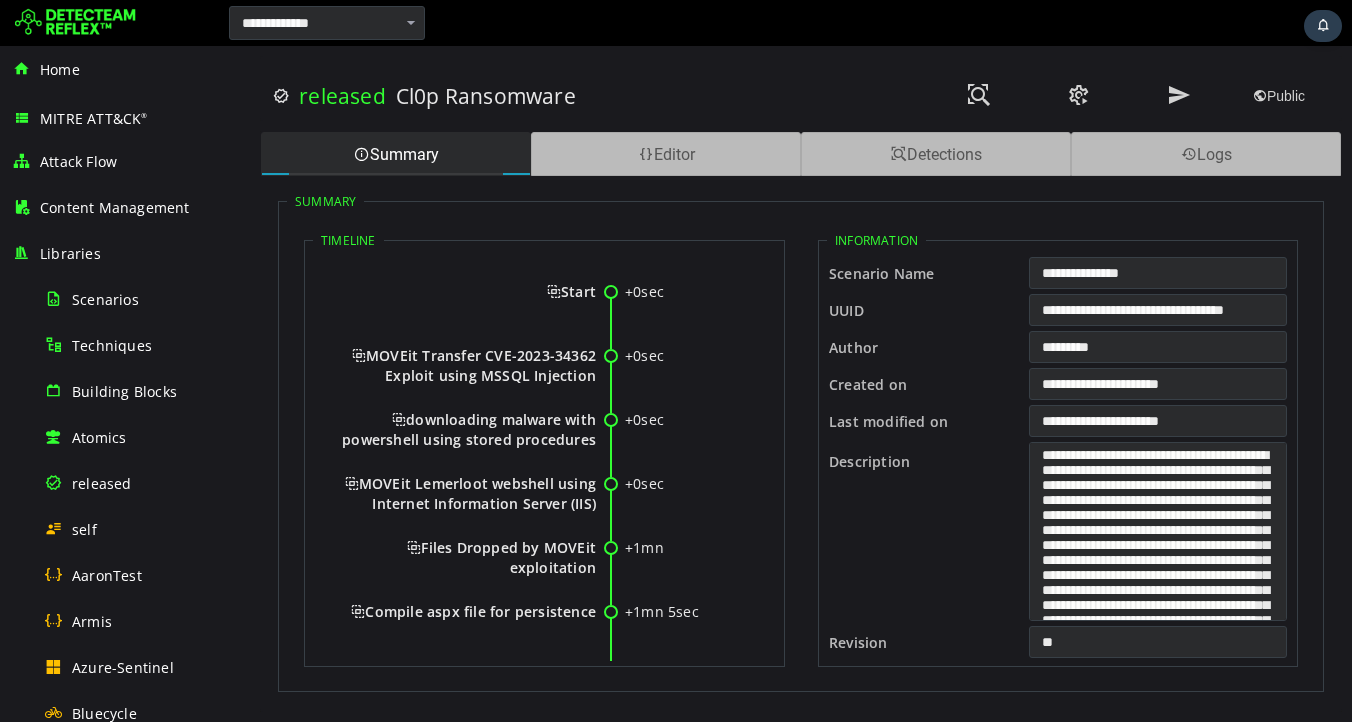 scroll, scrollTop: 0, scrollLeft: 0, axis: both 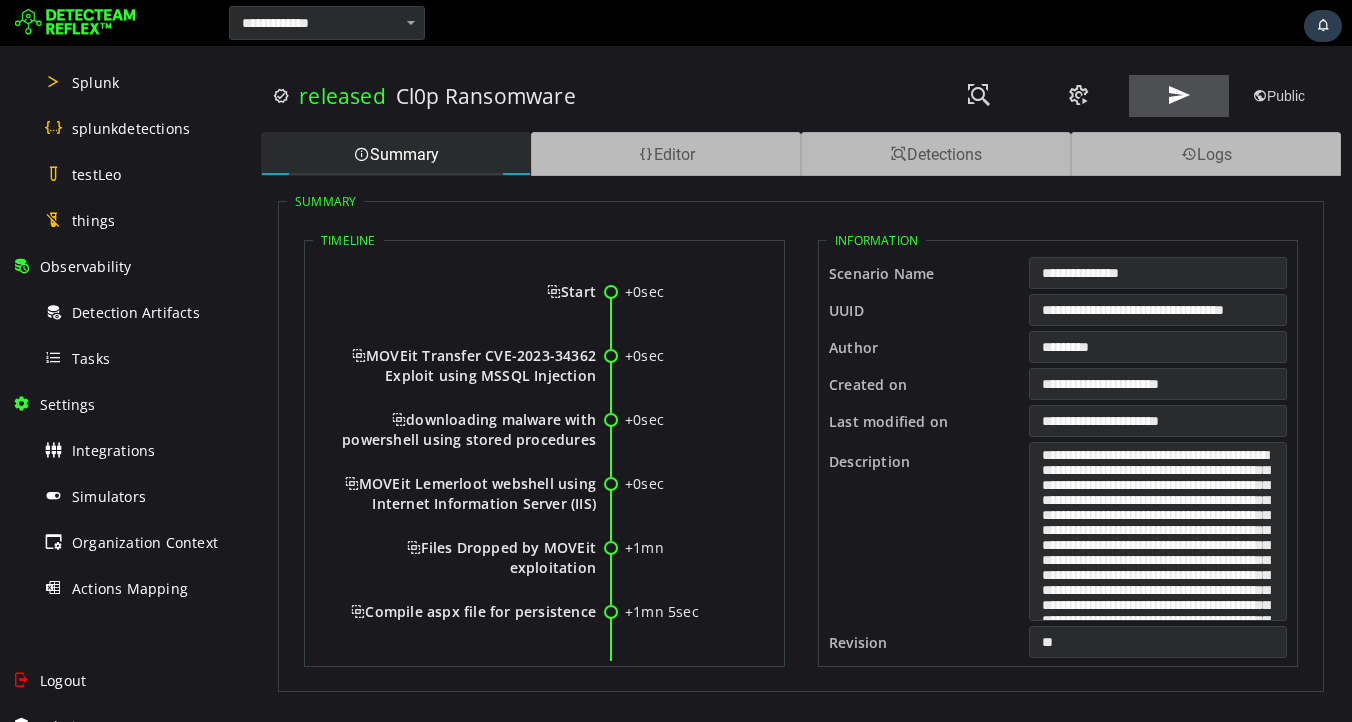 click at bounding box center (1179, 95) 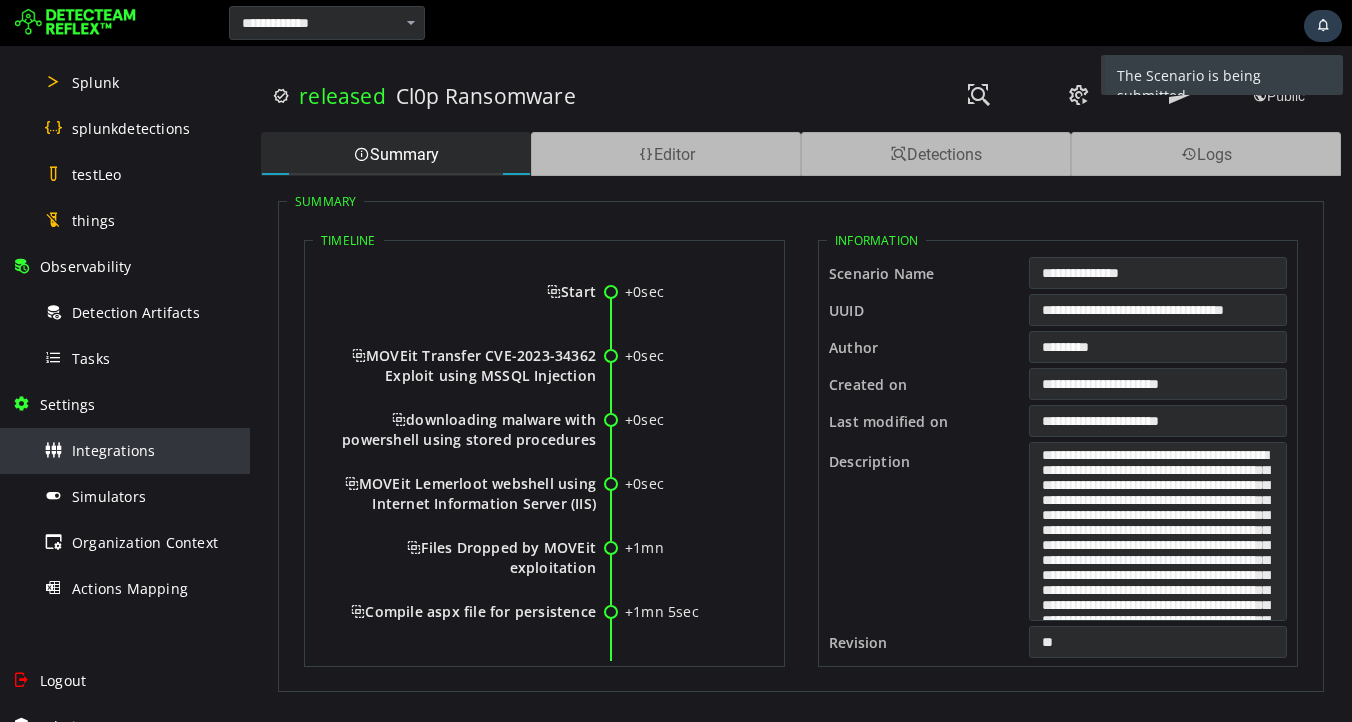 click on "Integrations" at bounding box center (113, 450) 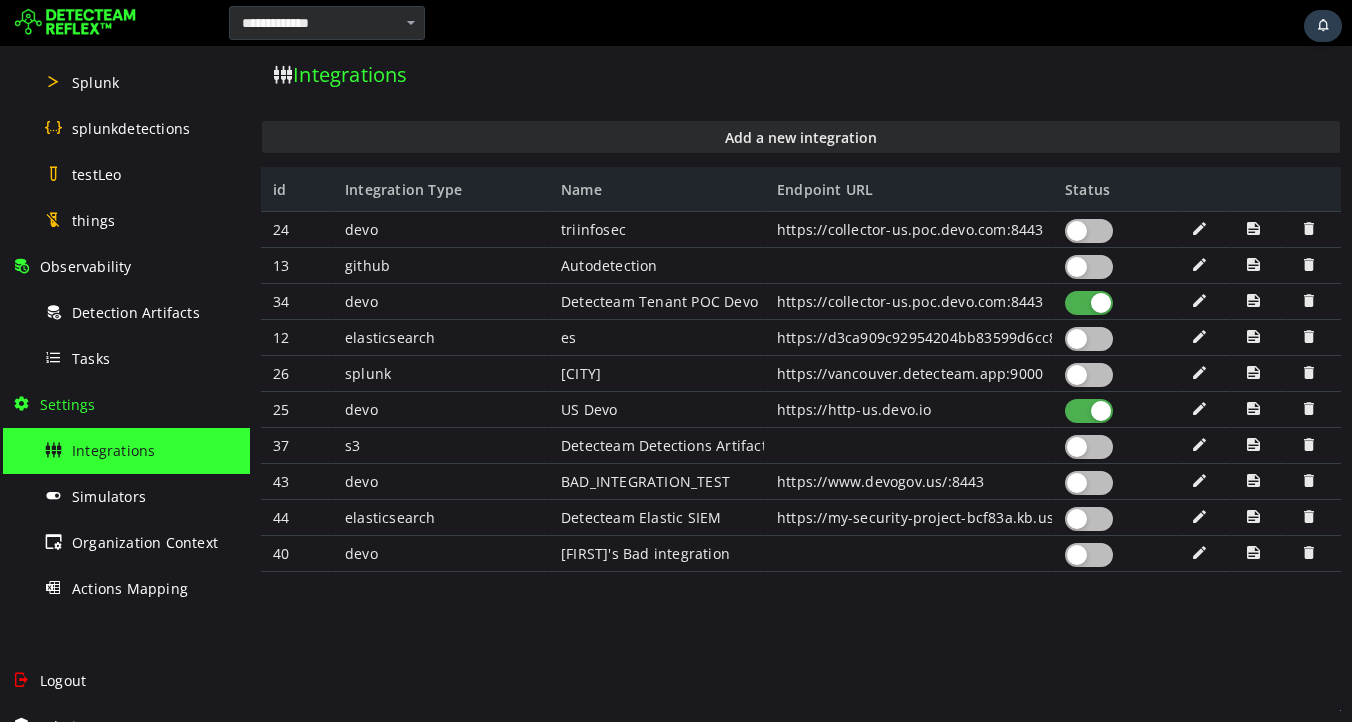 scroll, scrollTop: 0, scrollLeft: 0, axis: both 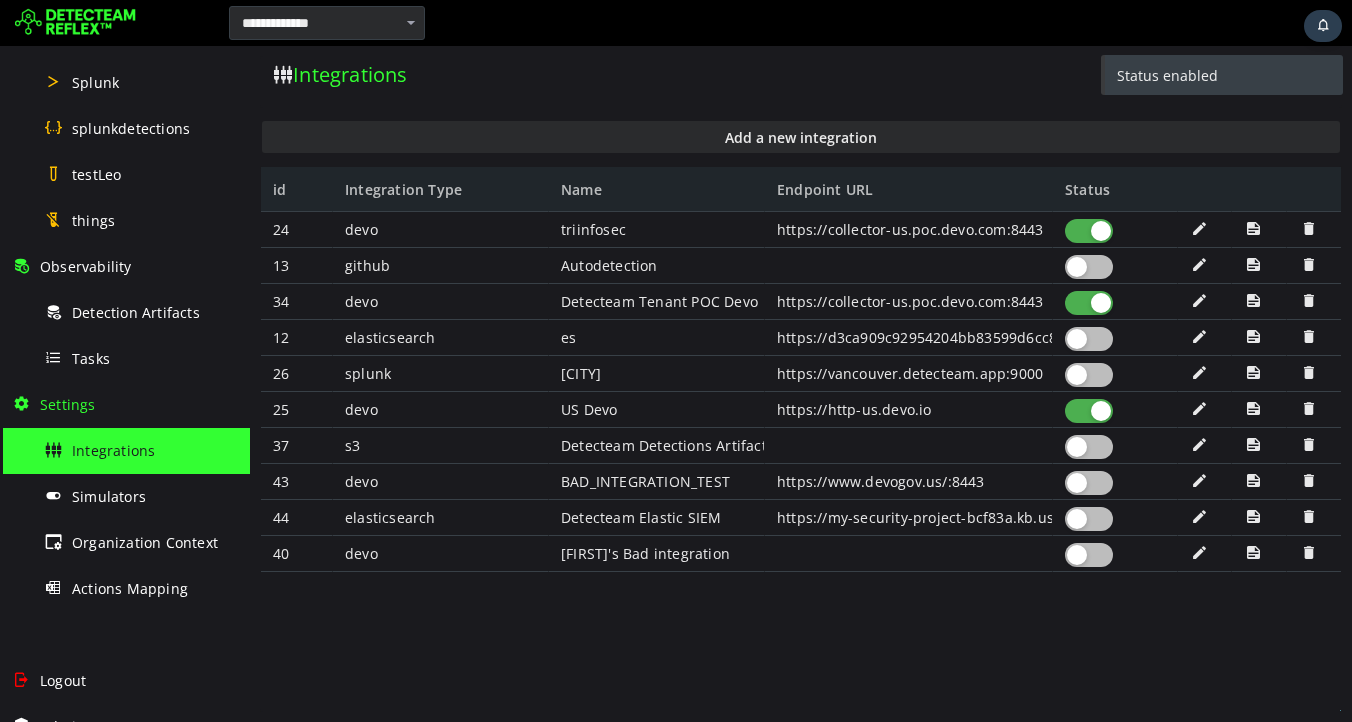 click at bounding box center [1089, 303] 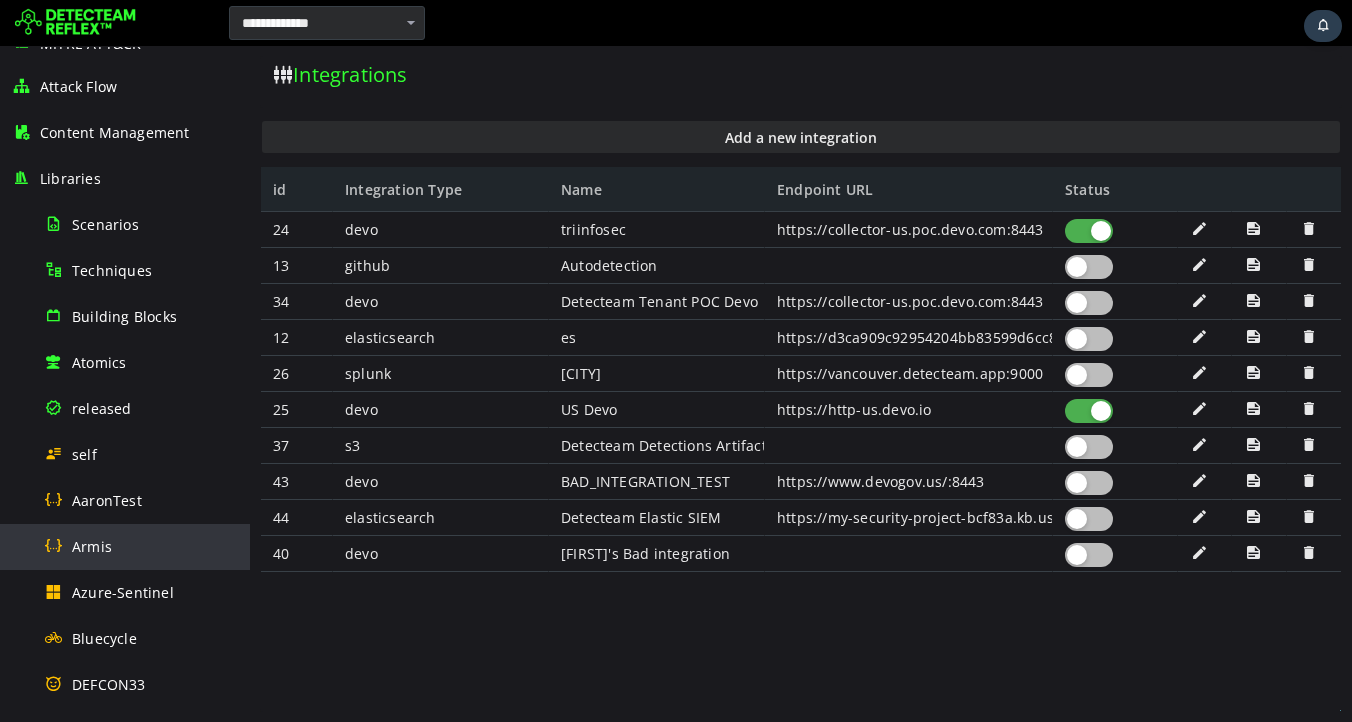 scroll, scrollTop: 0, scrollLeft: 0, axis: both 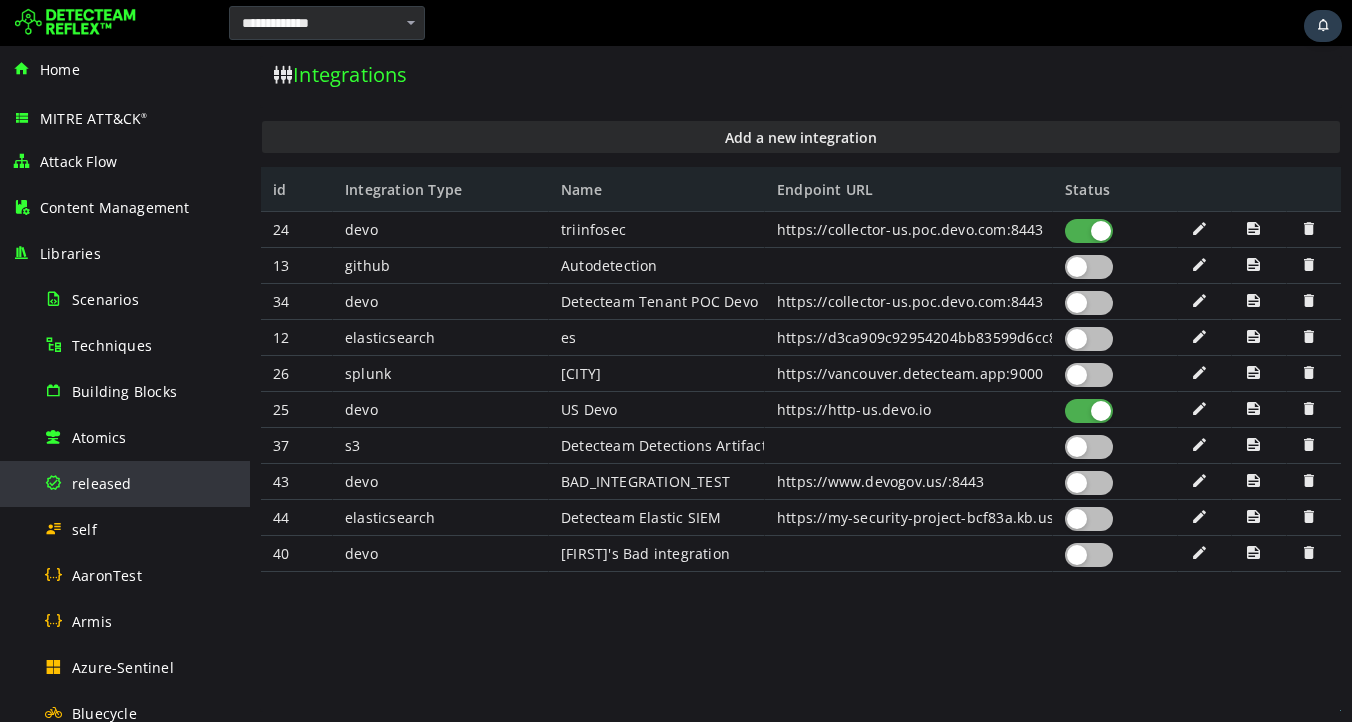 click on "released" at bounding box center [141, 483] 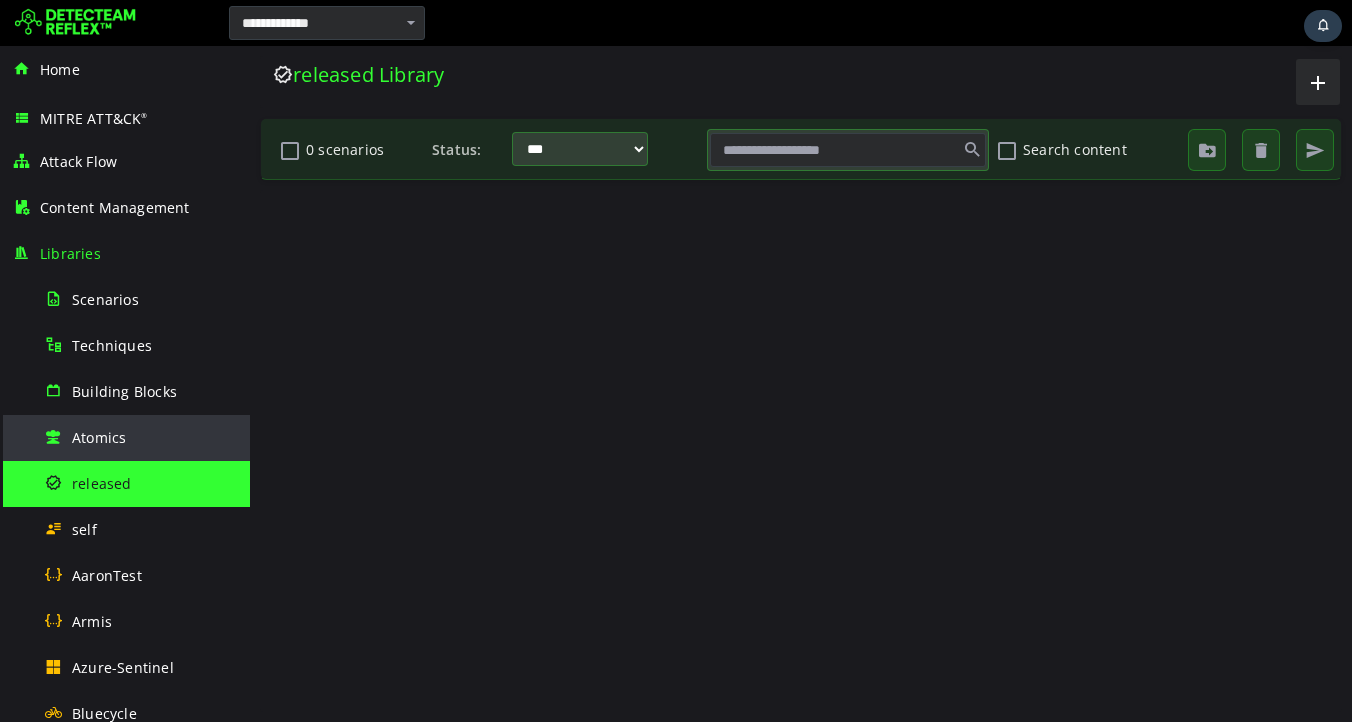 scroll, scrollTop: 0, scrollLeft: 0, axis: both 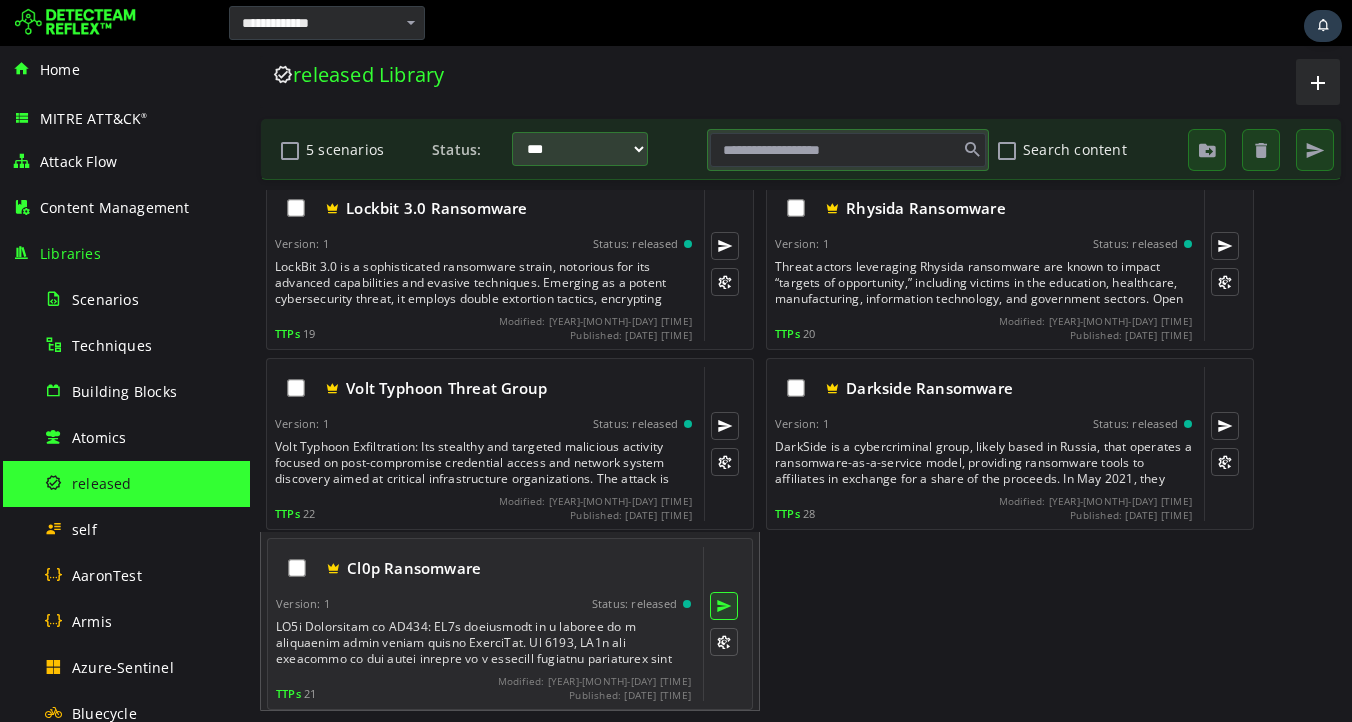 click at bounding box center [724, 606] 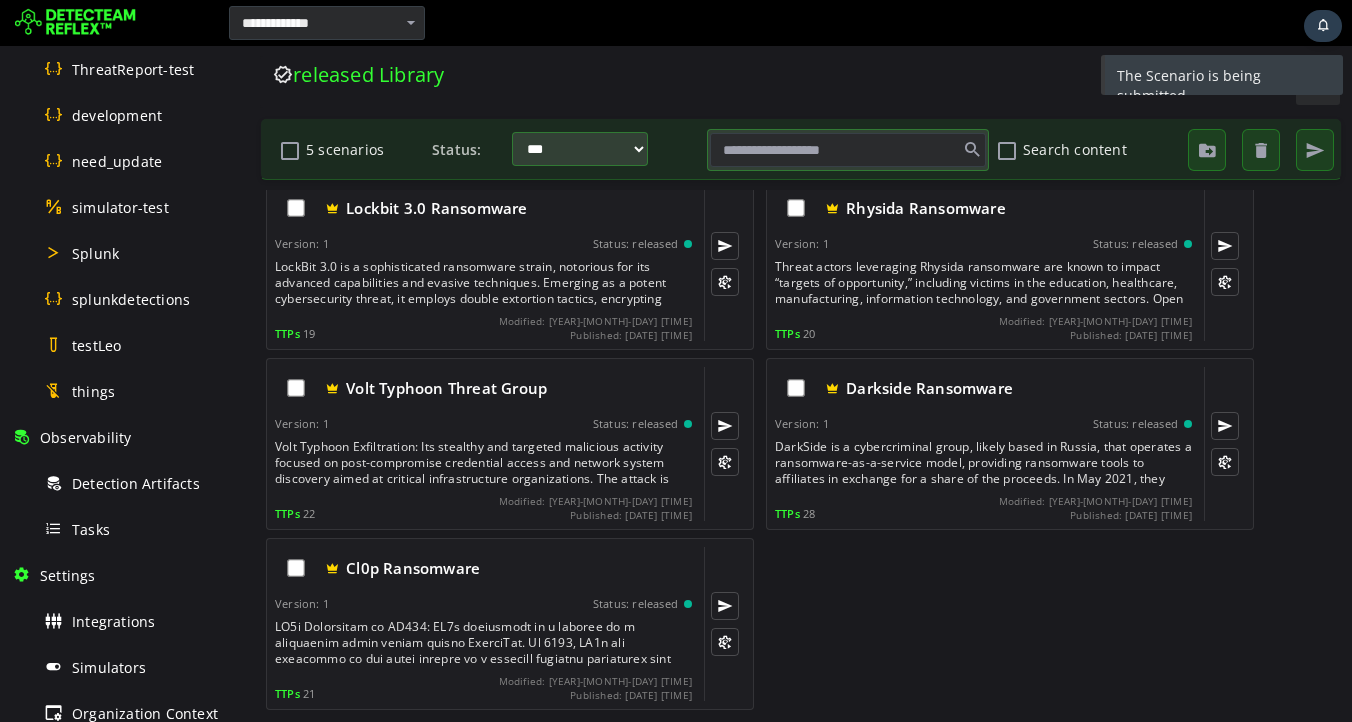 scroll, scrollTop: 1035, scrollLeft: 0, axis: vertical 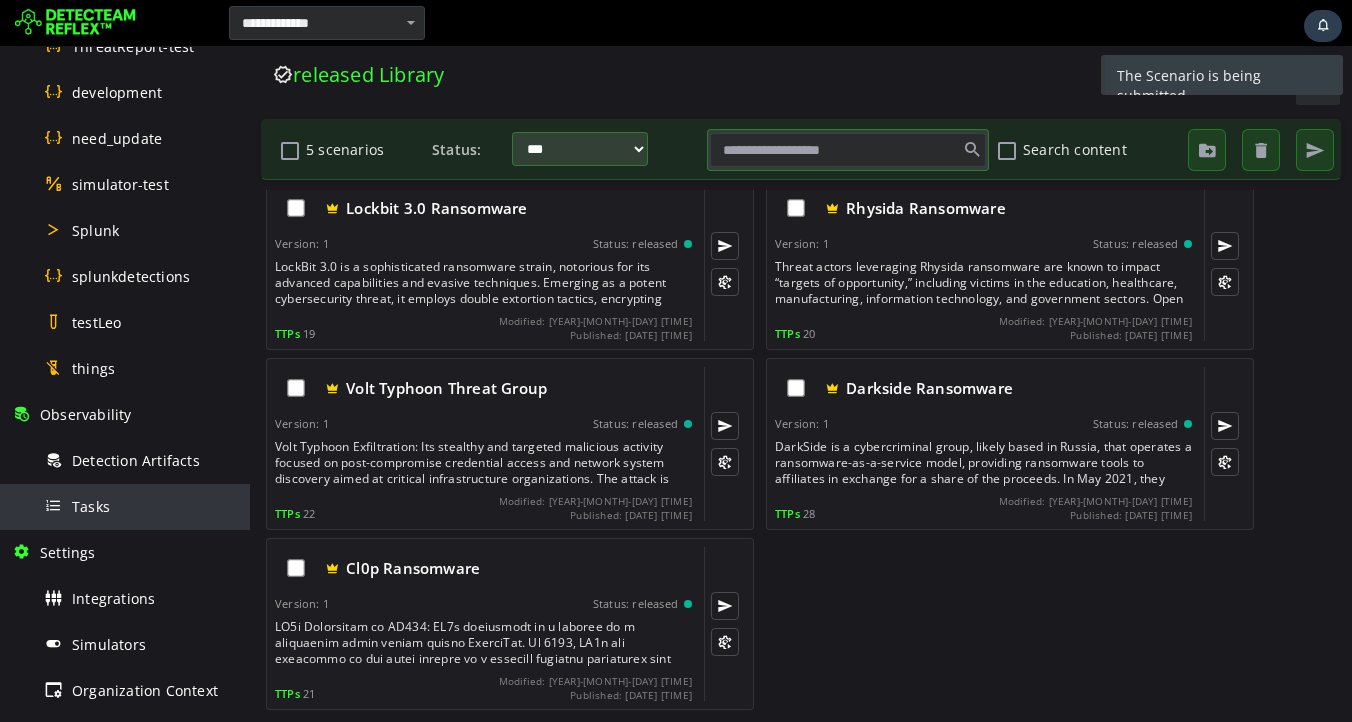 click on "Tasks" at bounding box center [91, 506] 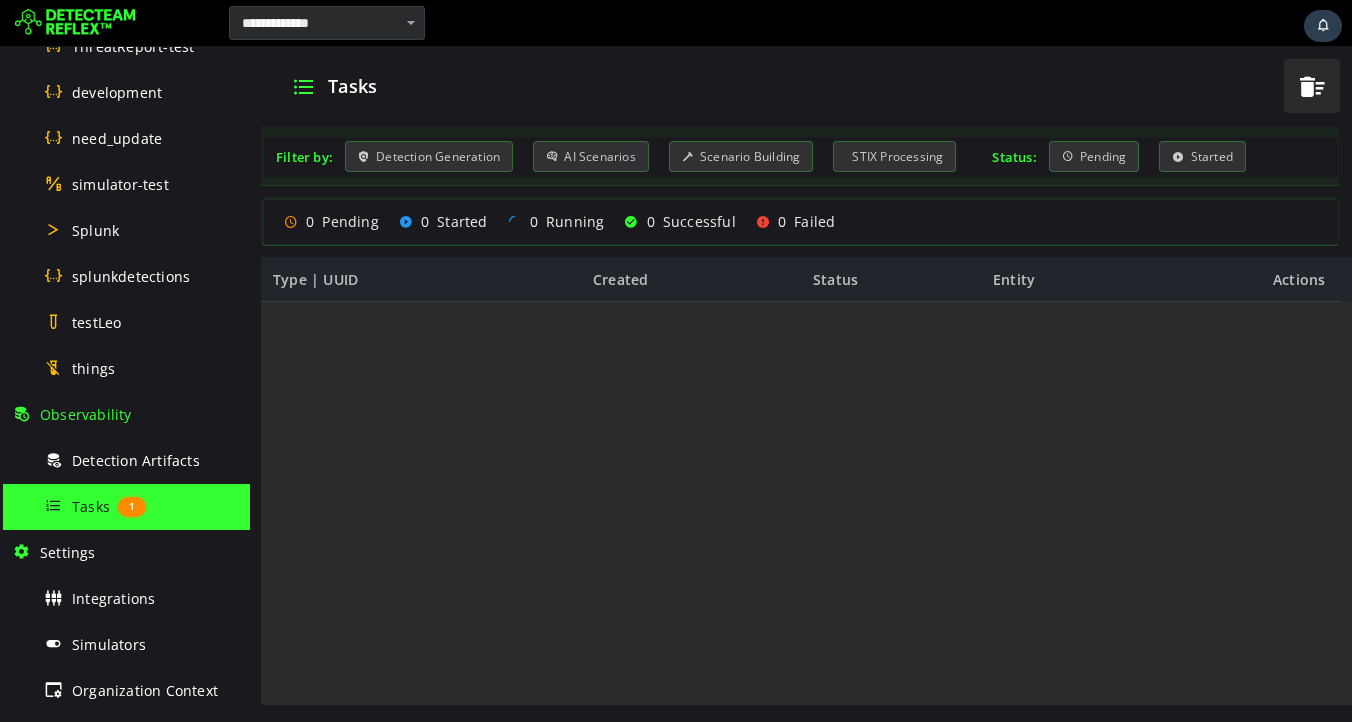scroll, scrollTop: 0, scrollLeft: 0, axis: both 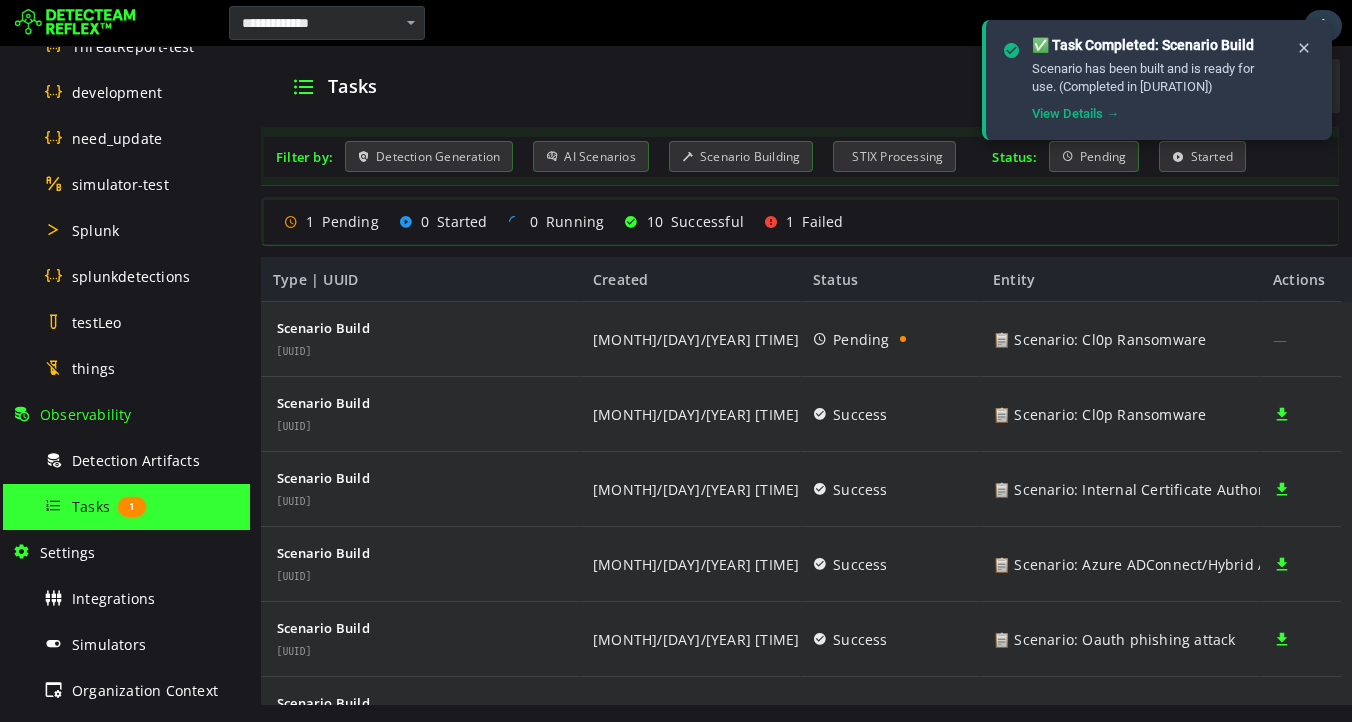 click on "Tasks
Filter by: Detection Generation AI Scenarios Scenario Building STIX Processing Status: Pending Started Running Success Failed Clear All 1  Pending 0  Started 0  Running 10  Successful 1  Failed Type | UUID Created Status Entity Actions
Scenario Build
[UUID]
Scenario Build
[UUID]
Scenario Build" at bounding box center (801, 384) 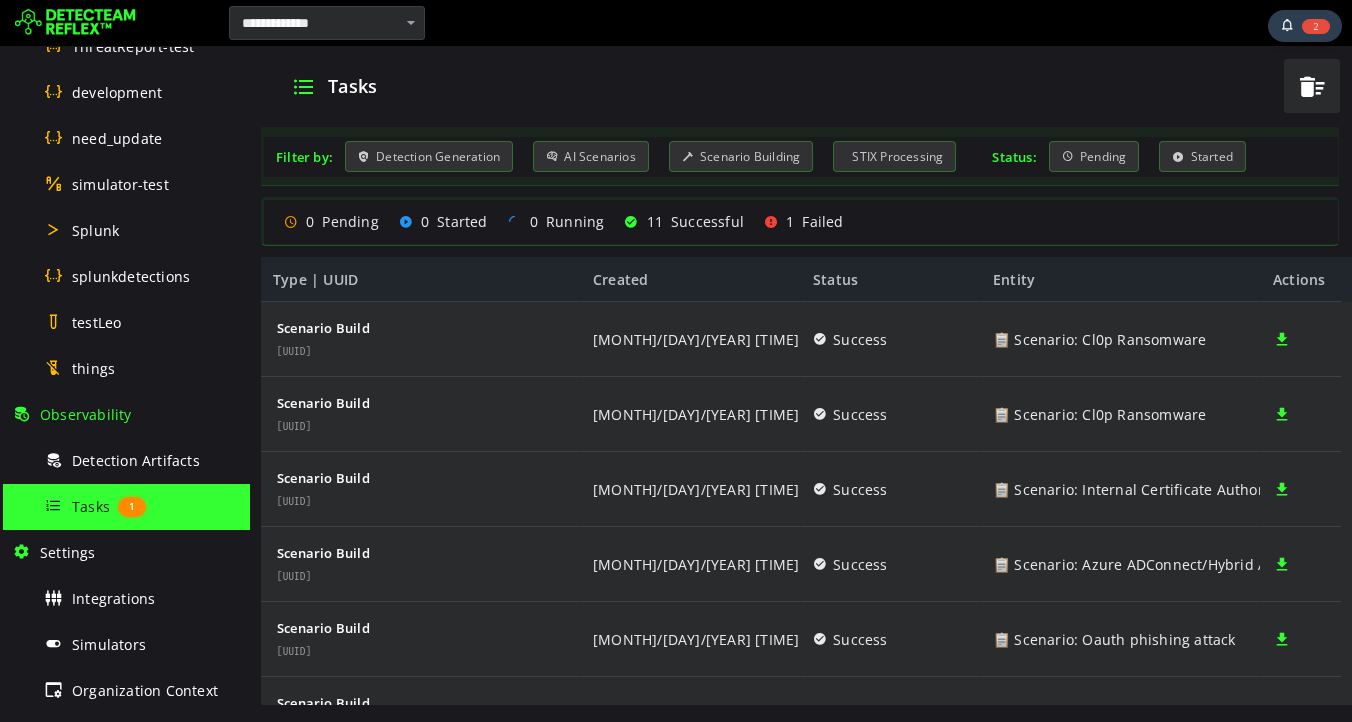 click on "0  Pending 0  Started 0  Running 11  Successful 1  Failed" at bounding box center [801, 221] 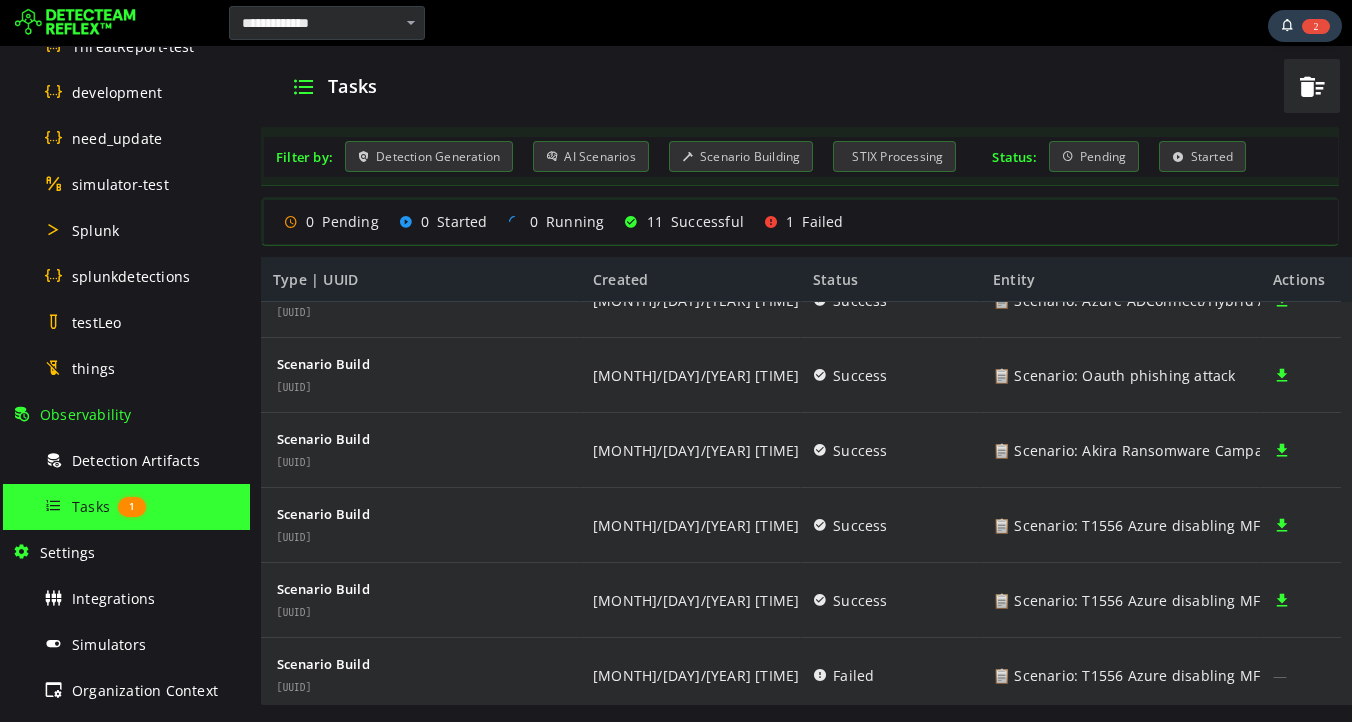 scroll, scrollTop: 0, scrollLeft: 0, axis: both 